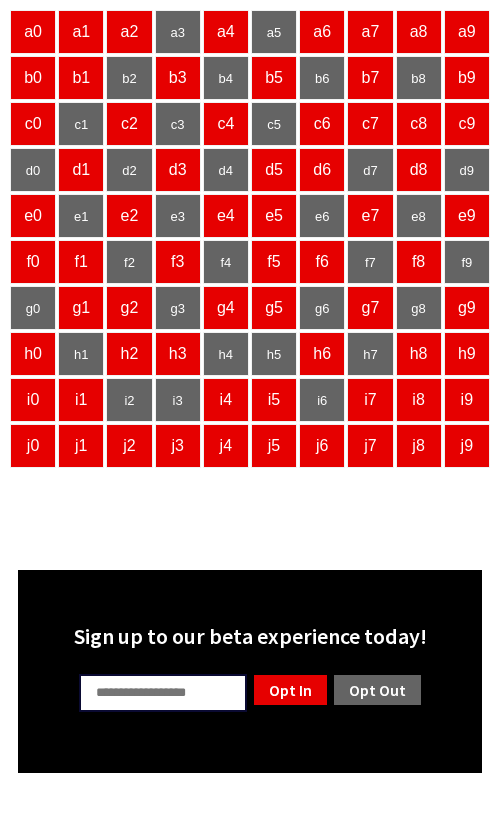 scroll, scrollTop: 0, scrollLeft: 0, axis: both 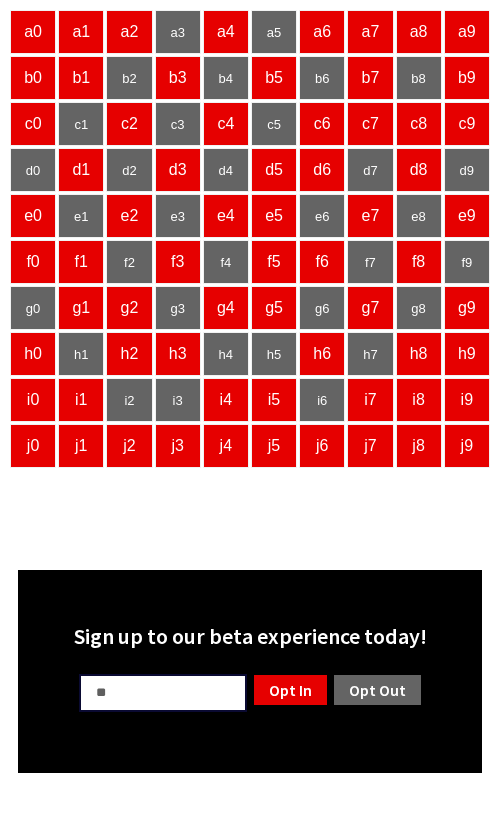 type on "**" 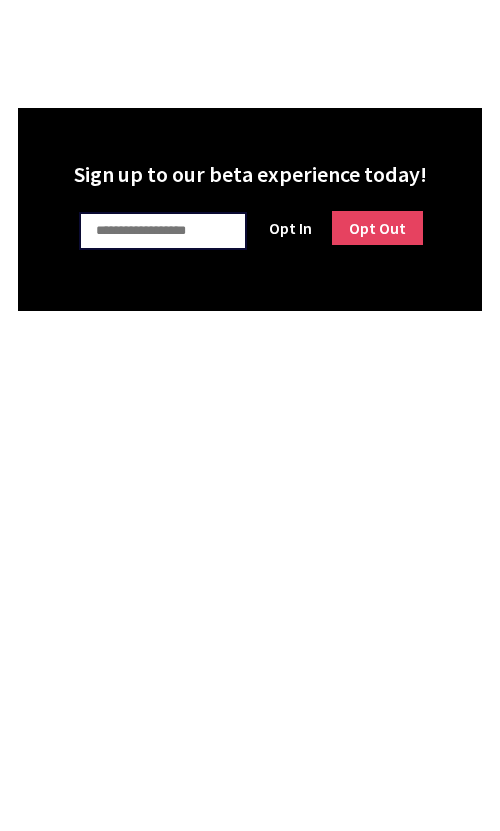 scroll, scrollTop: 0, scrollLeft: 0, axis: both 